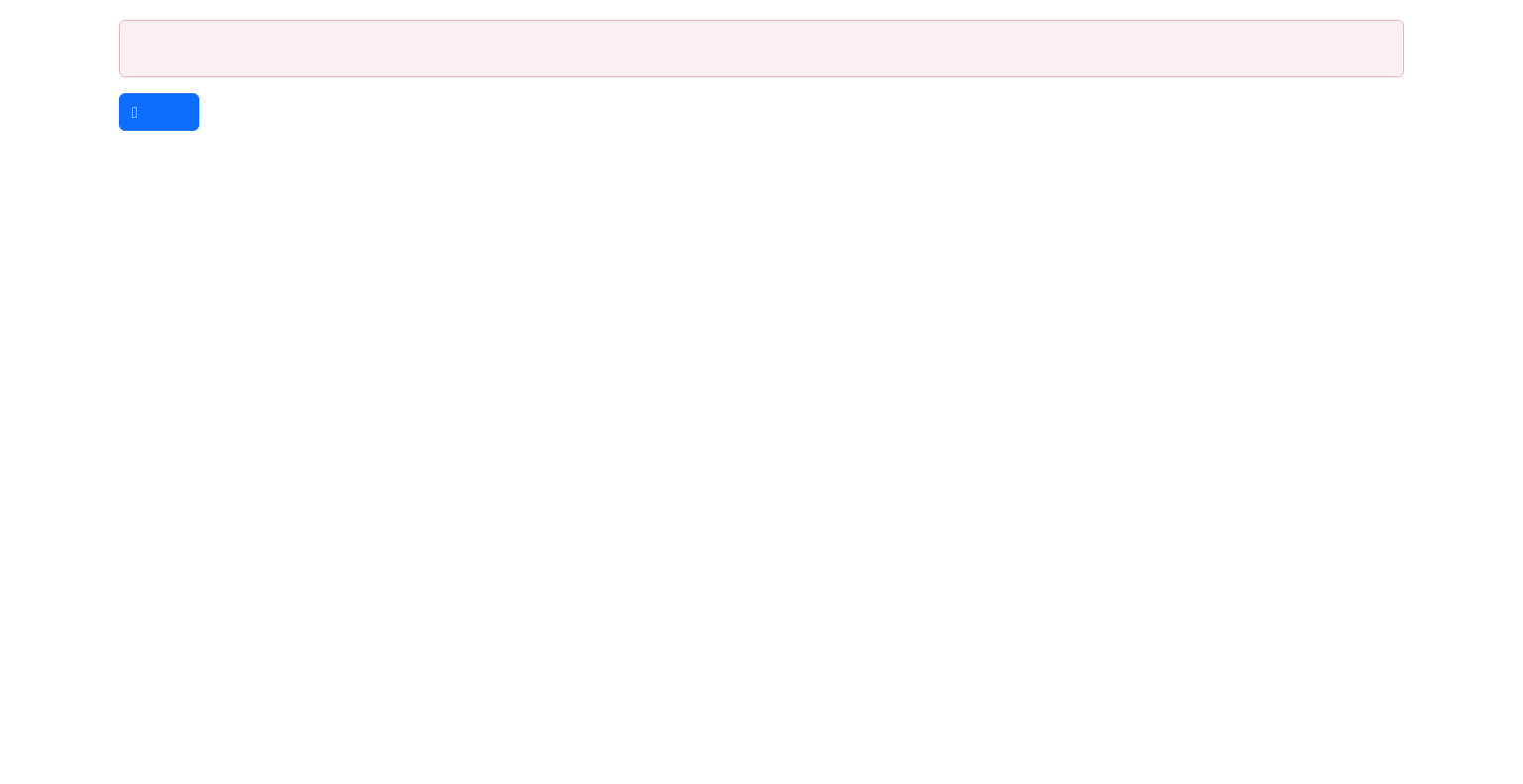 scroll, scrollTop: 0, scrollLeft: 0, axis: both 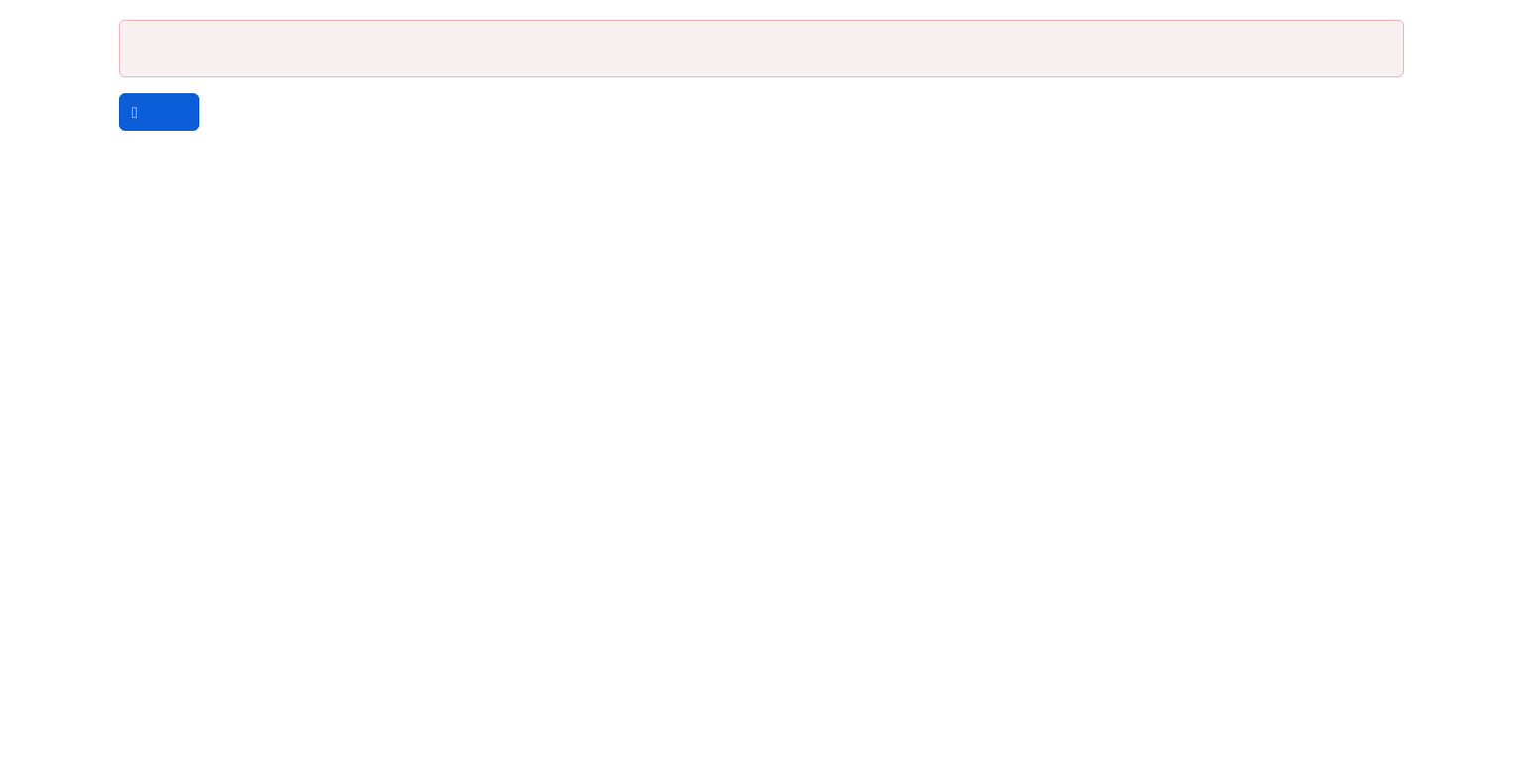 click on "Sign in" at bounding box center [159, 112] 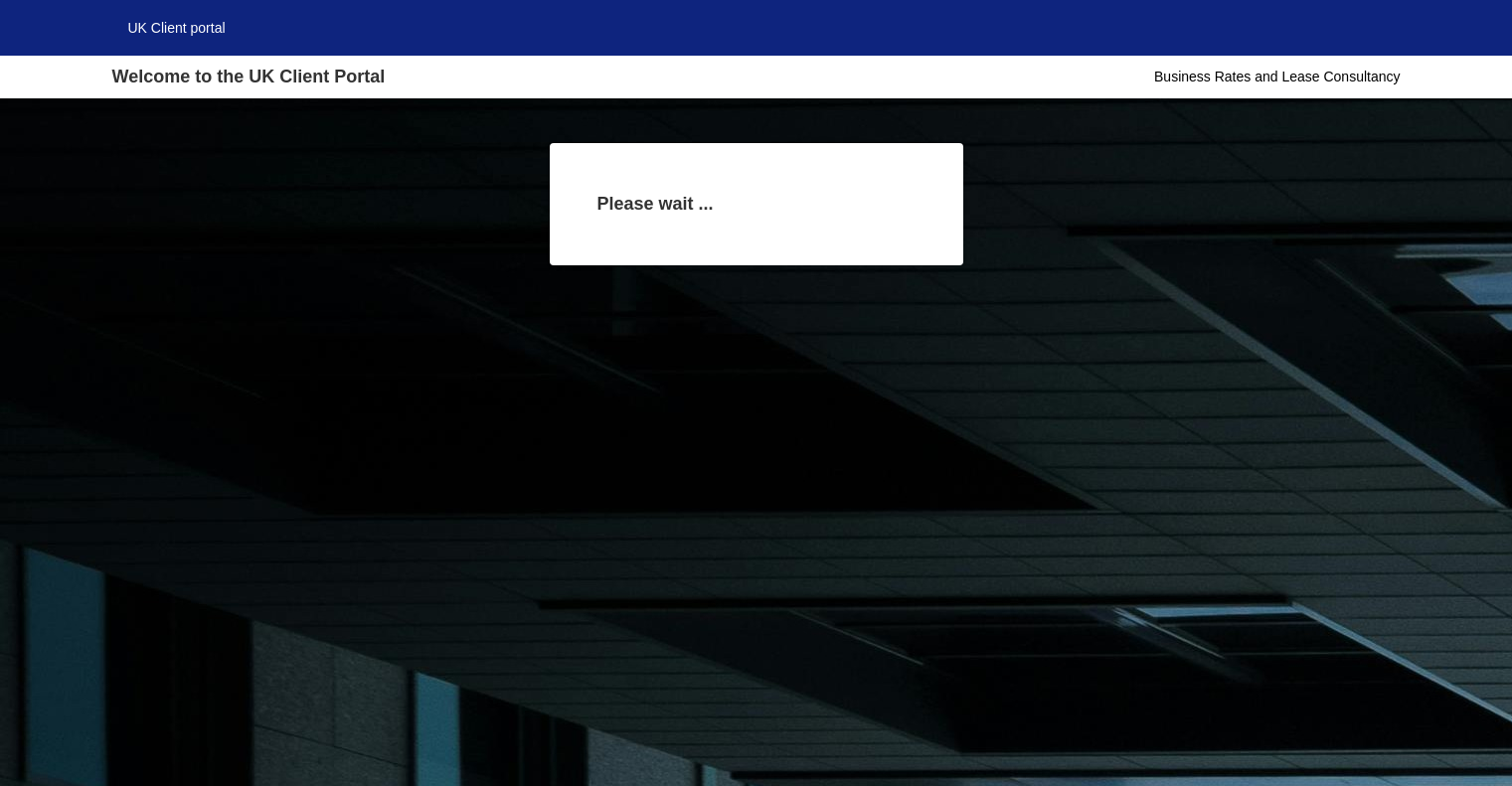 scroll, scrollTop: 0, scrollLeft: 0, axis: both 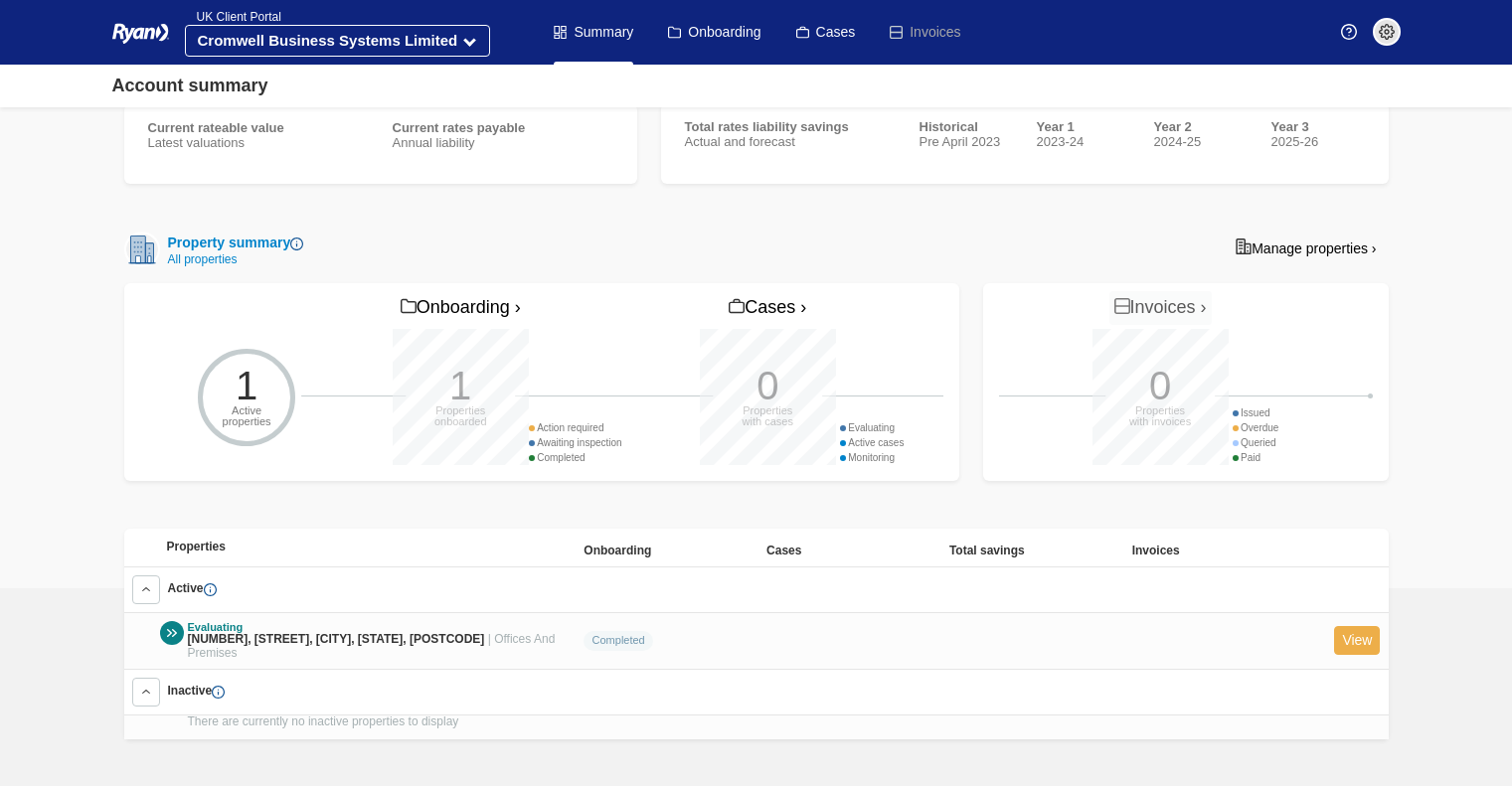 click on "View" at bounding box center [1357, 640] 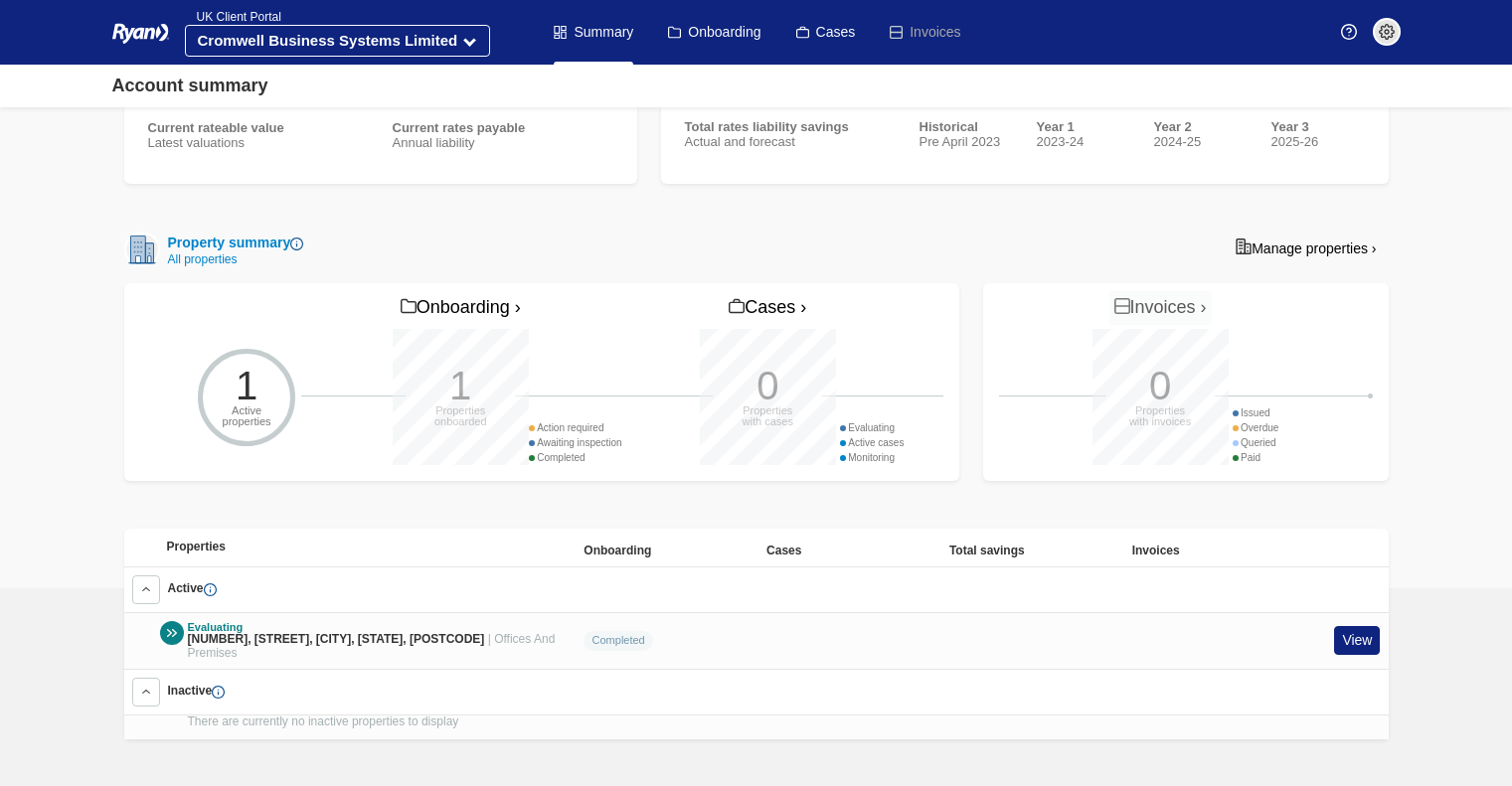 click at bounding box center [172, 633] 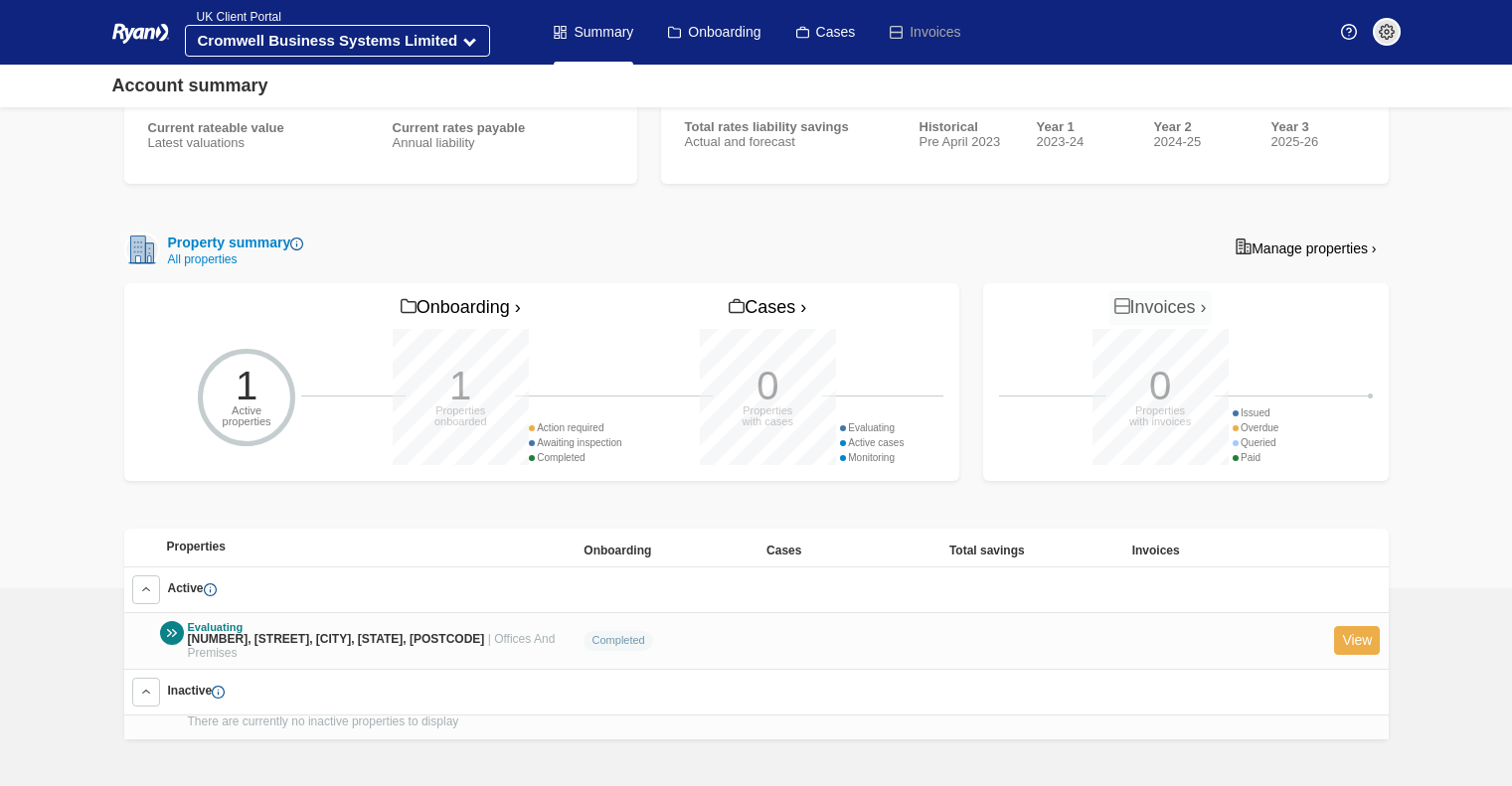 click on "View" at bounding box center [1357, 640] 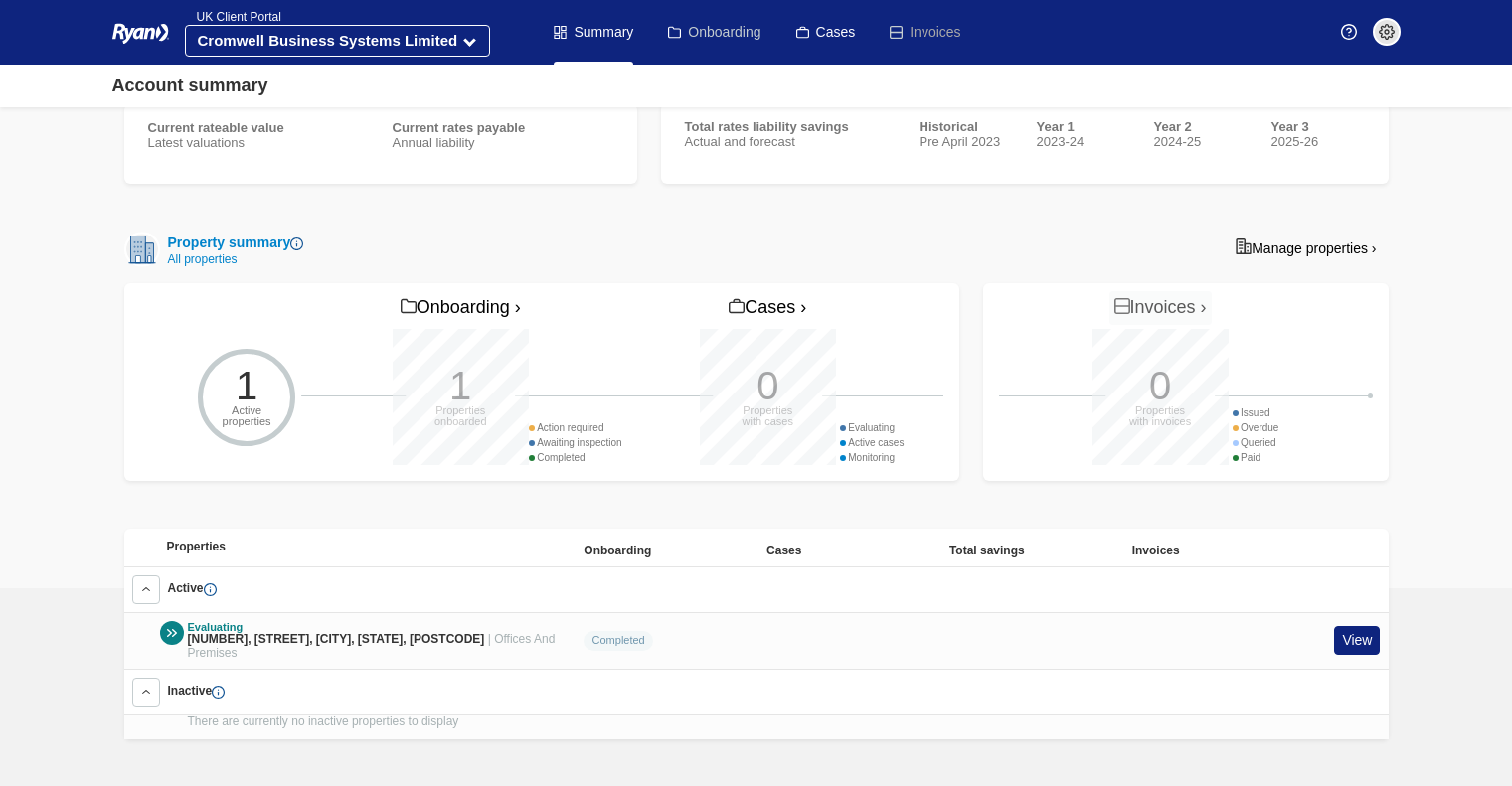 click on "Onboarding" at bounding box center (714, 32) 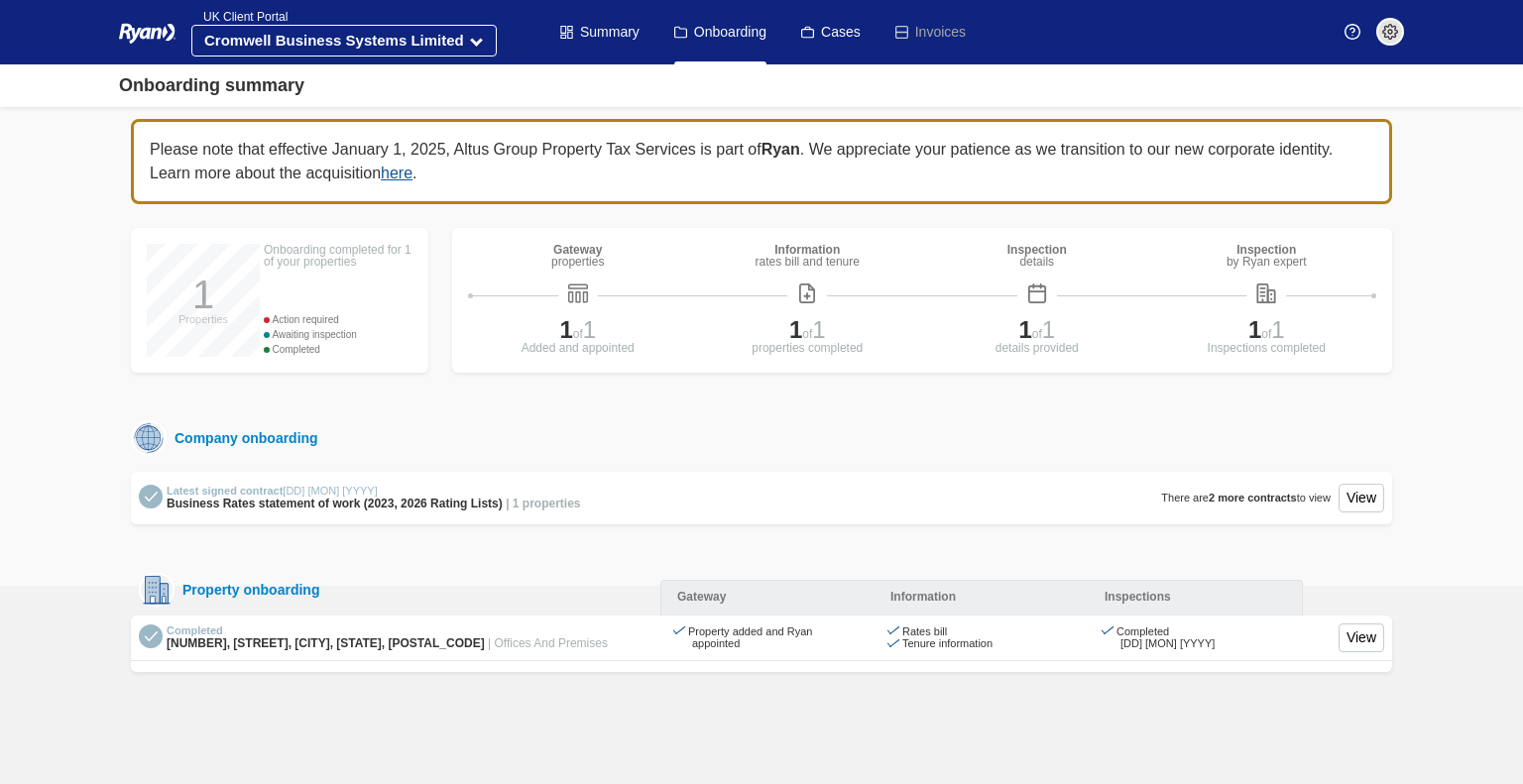 scroll, scrollTop: 0, scrollLeft: 0, axis: both 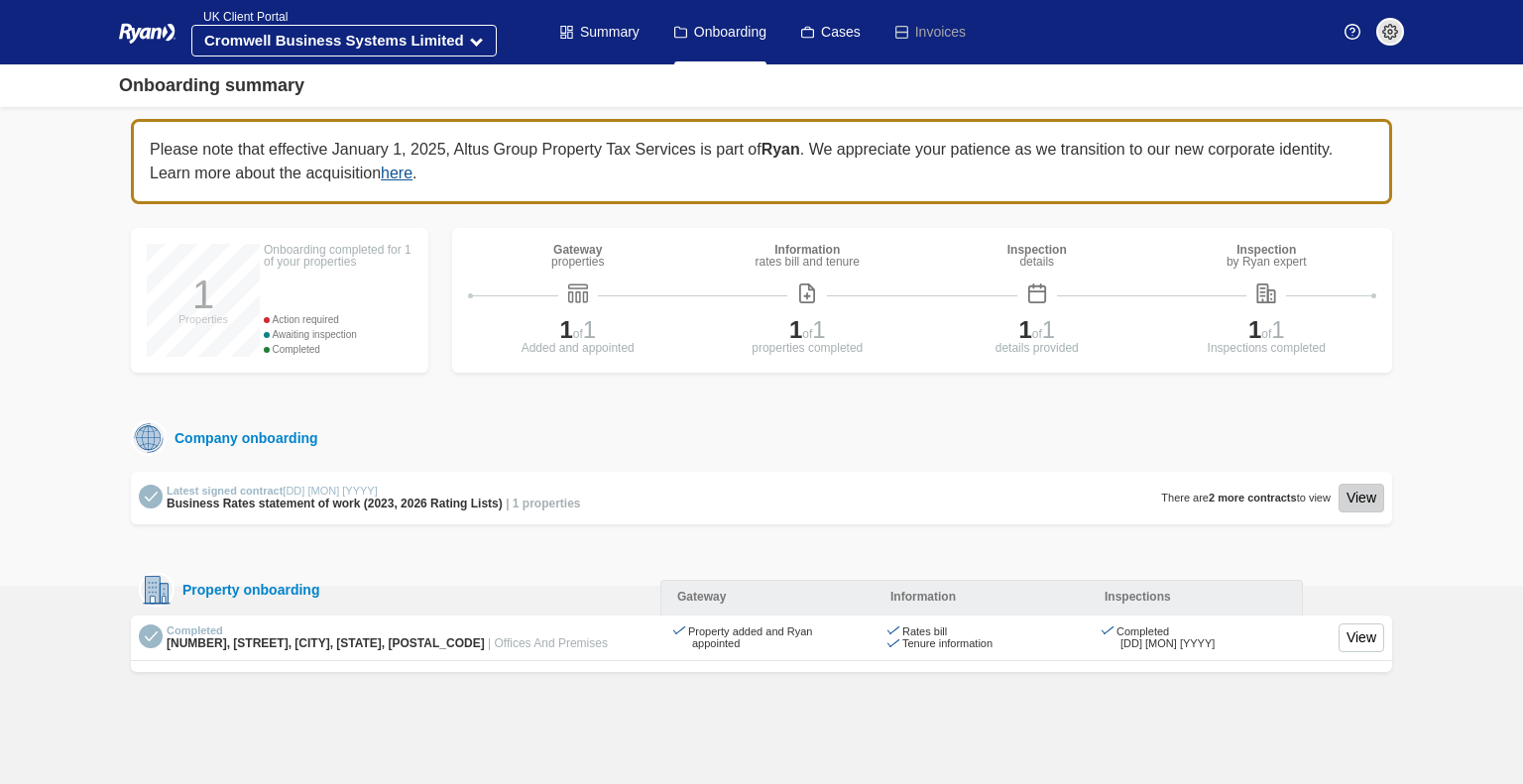 click on "View" at bounding box center (1361, 498) 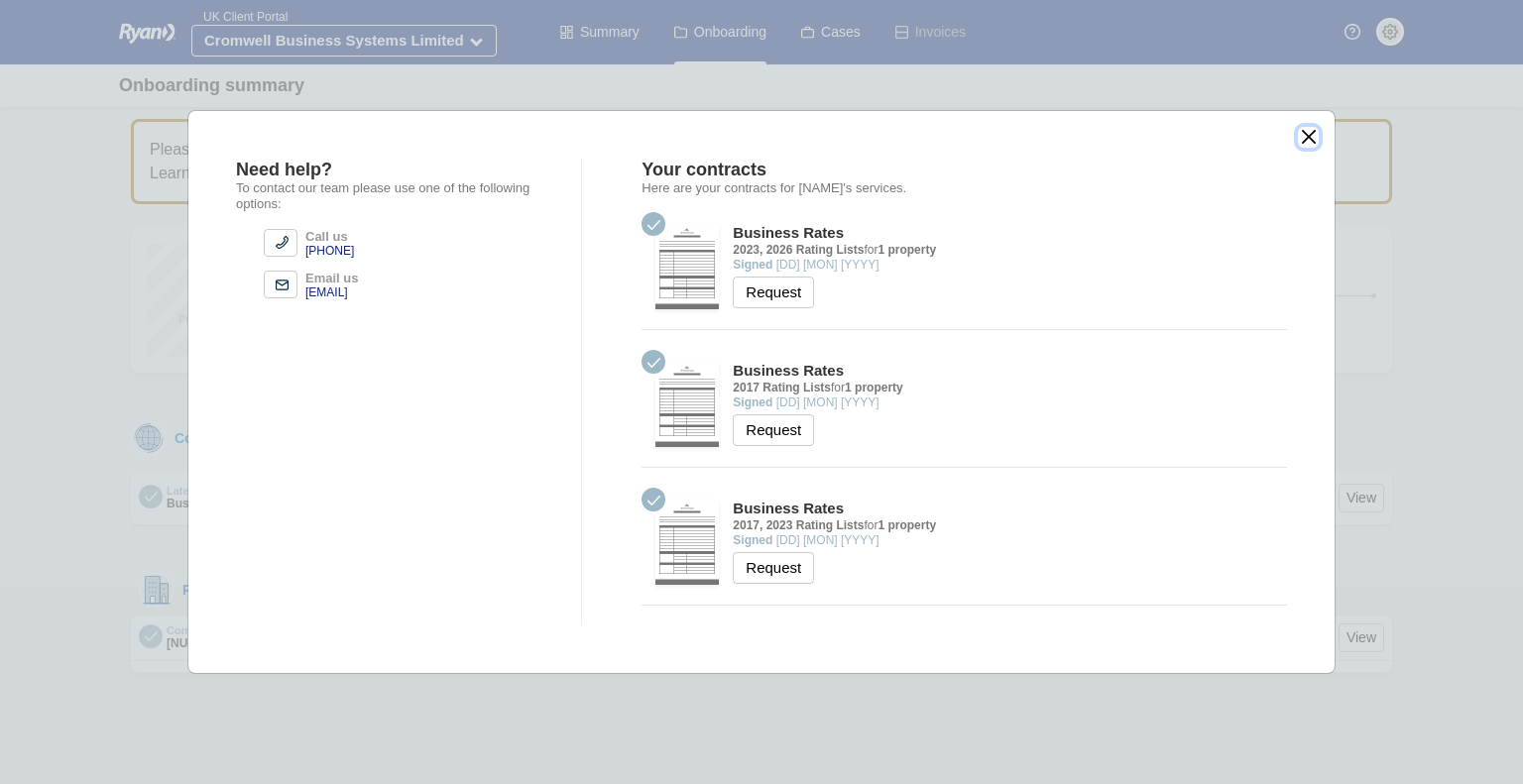 click at bounding box center [1308, 137] 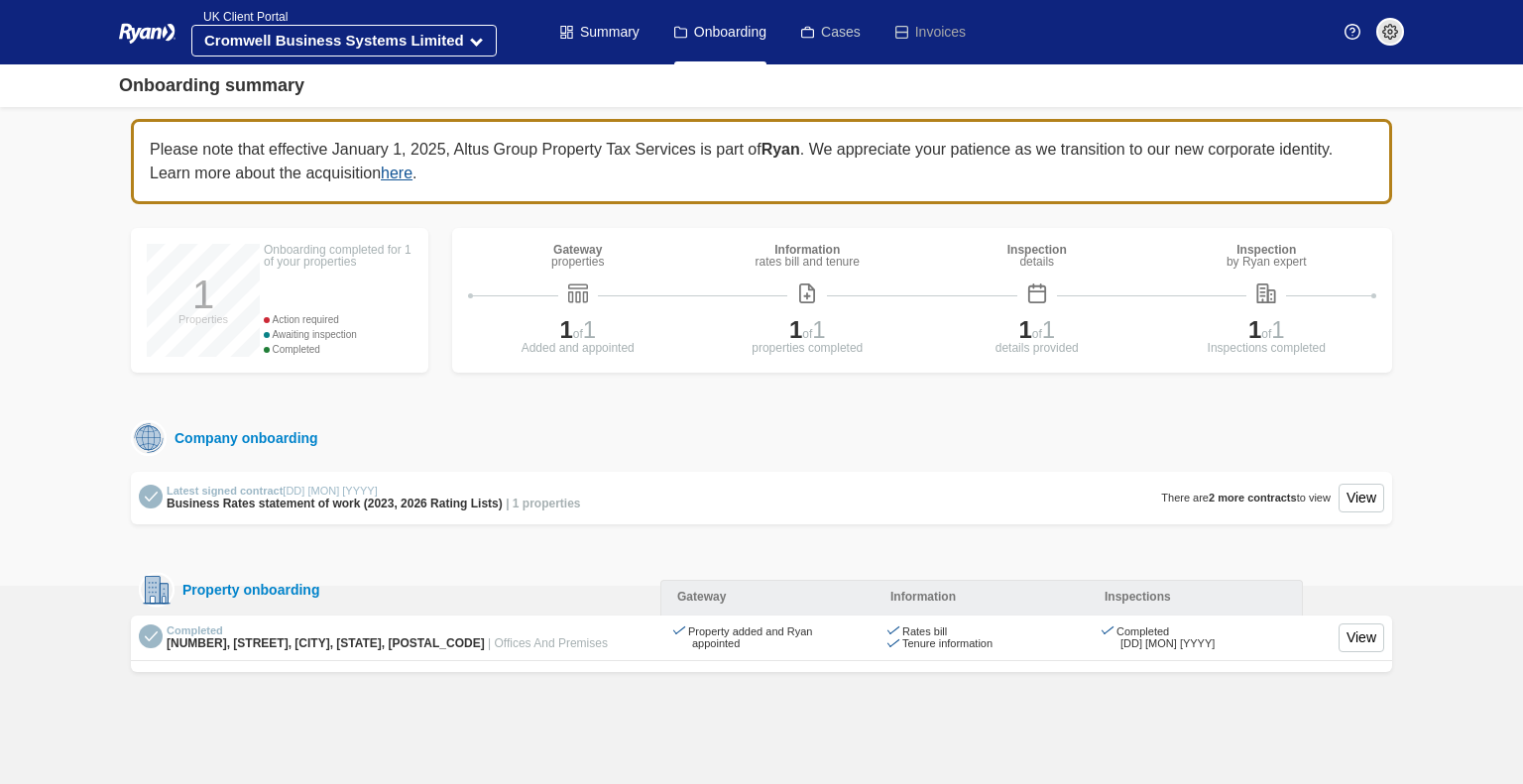 click on "Cases" at bounding box center [831, 32] 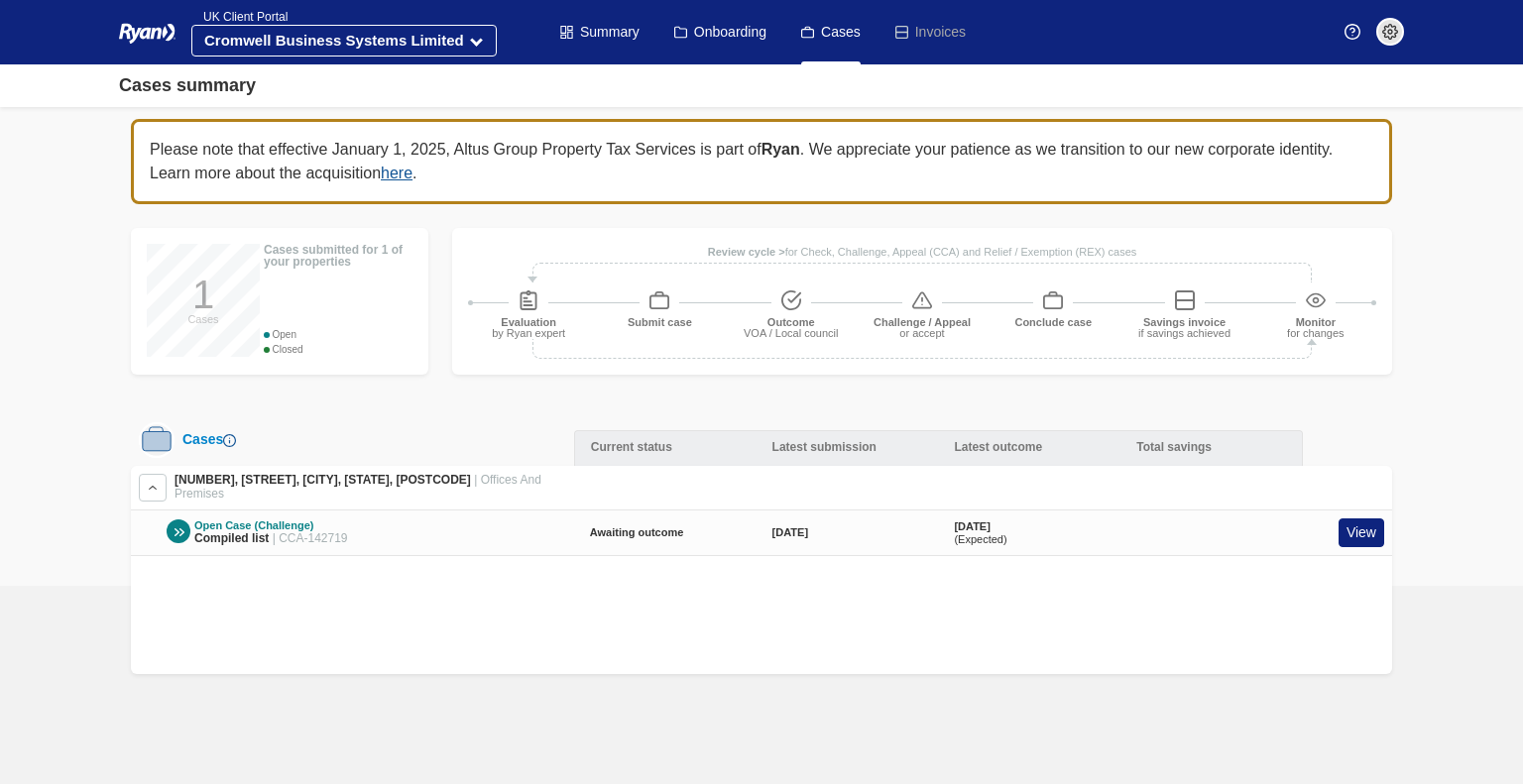scroll, scrollTop: 0, scrollLeft: 0, axis: both 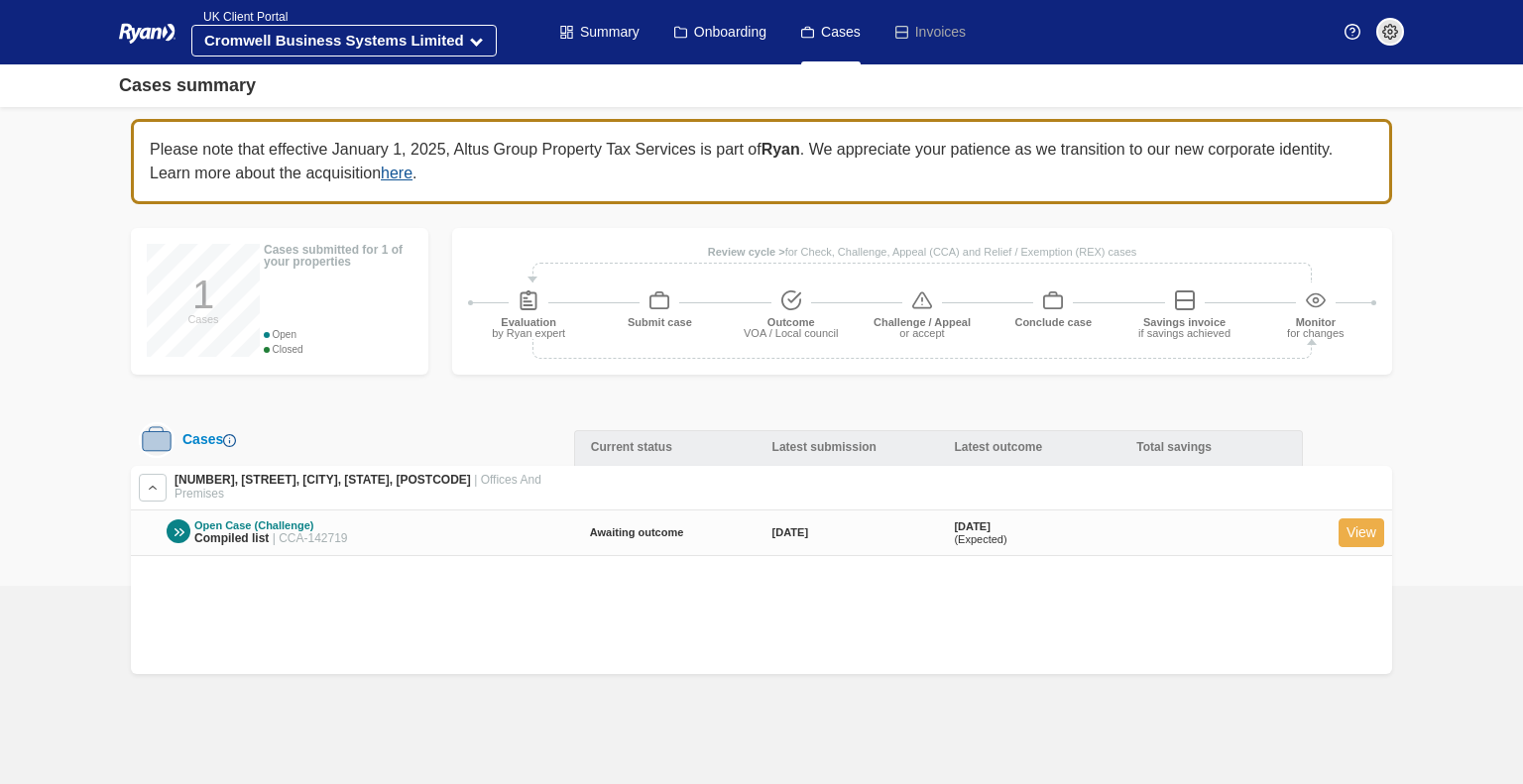click on "View" at bounding box center (1361, 532) 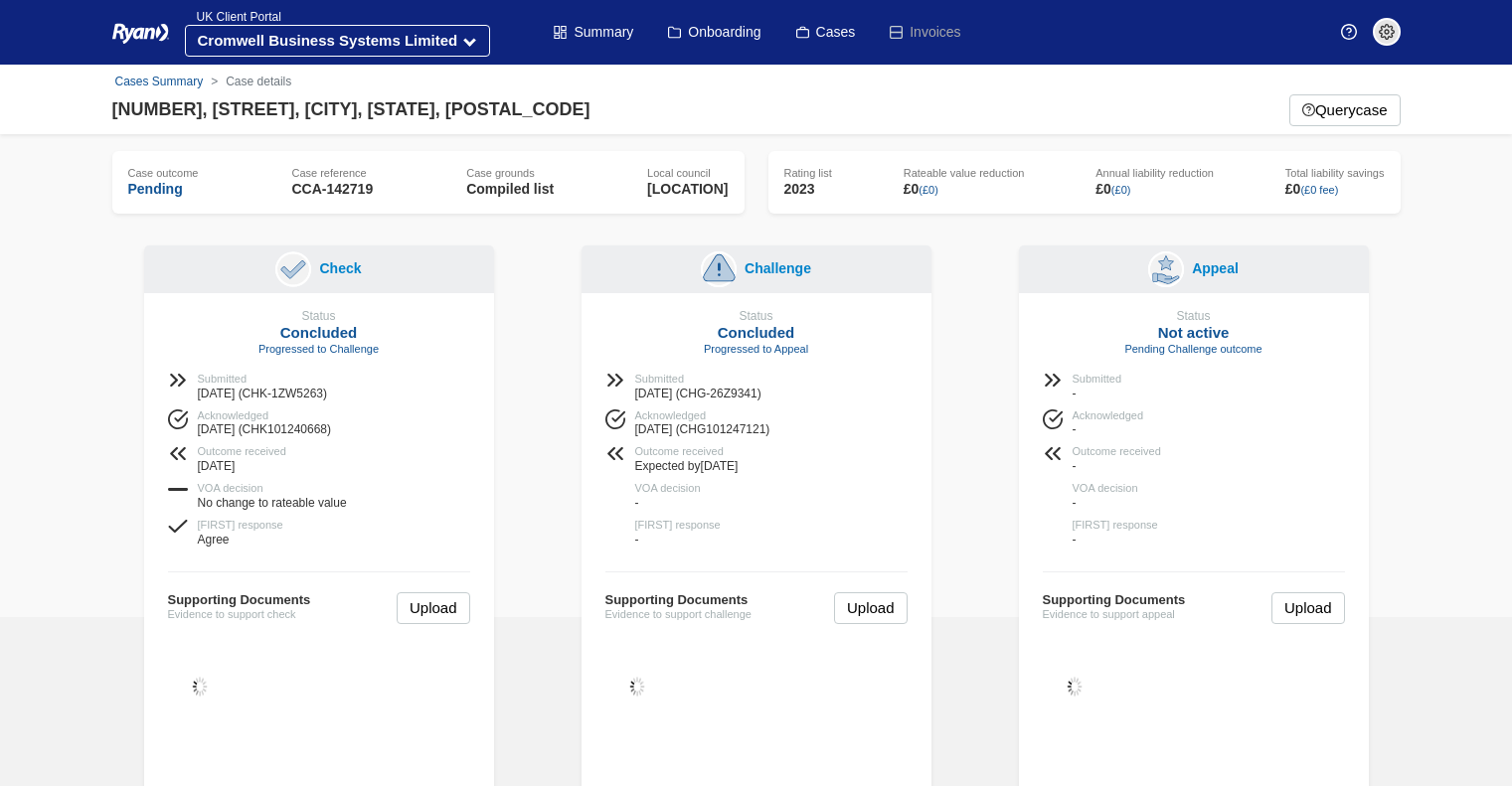 scroll, scrollTop: 0, scrollLeft: 0, axis: both 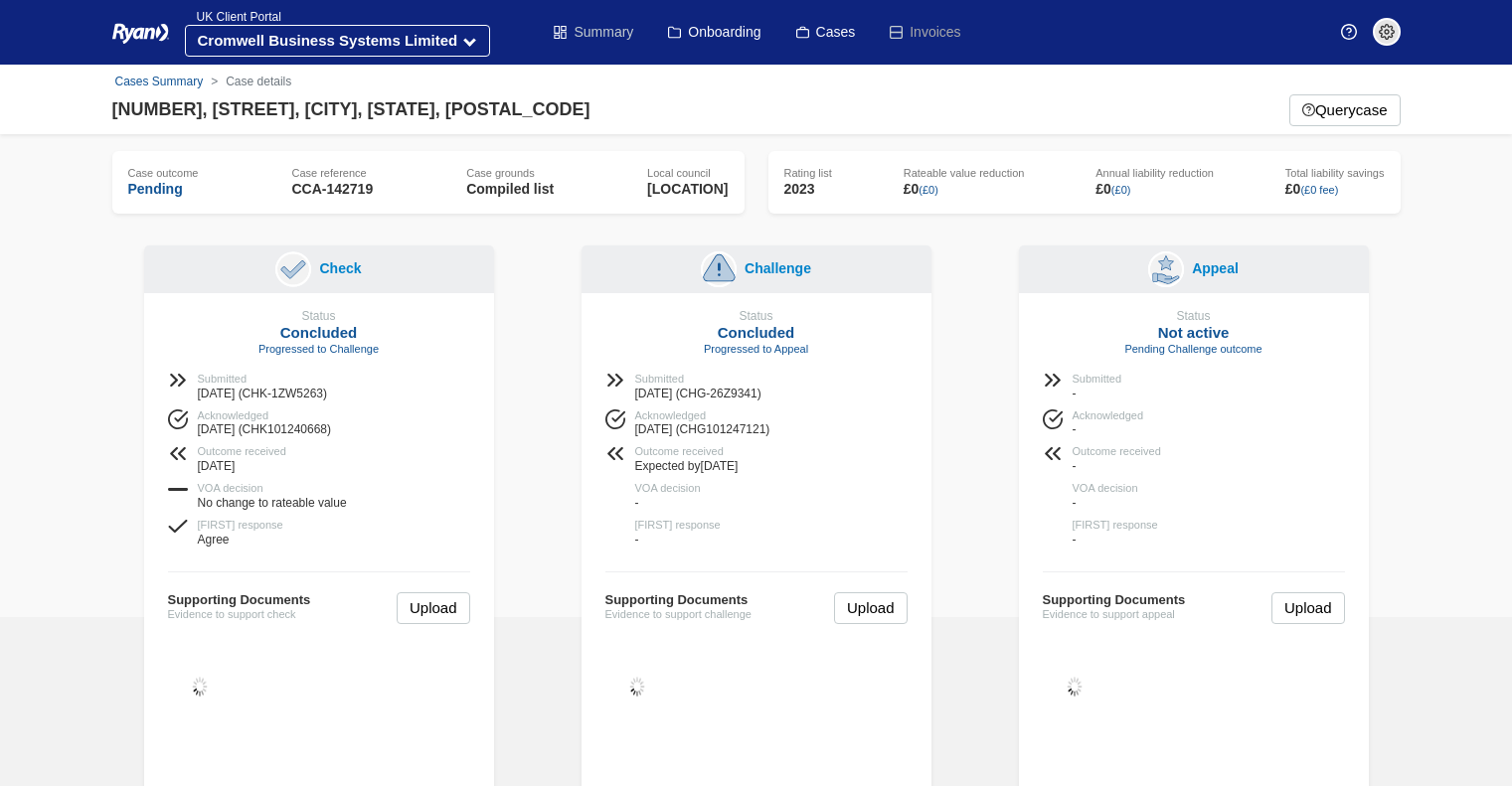 click on "Summary" at bounding box center [593, 32] 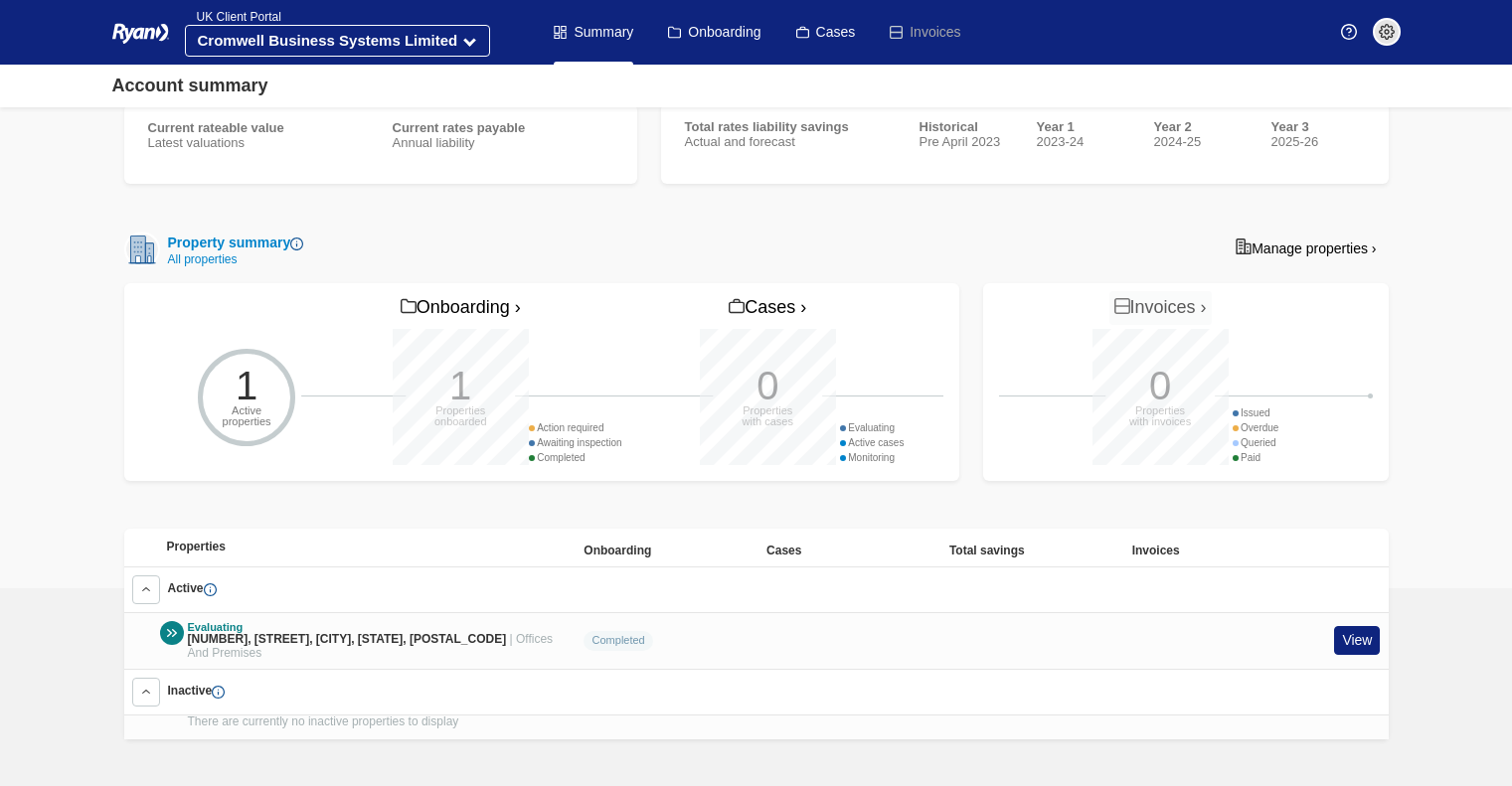 scroll, scrollTop: 0, scrollLeft: 0, axis: both 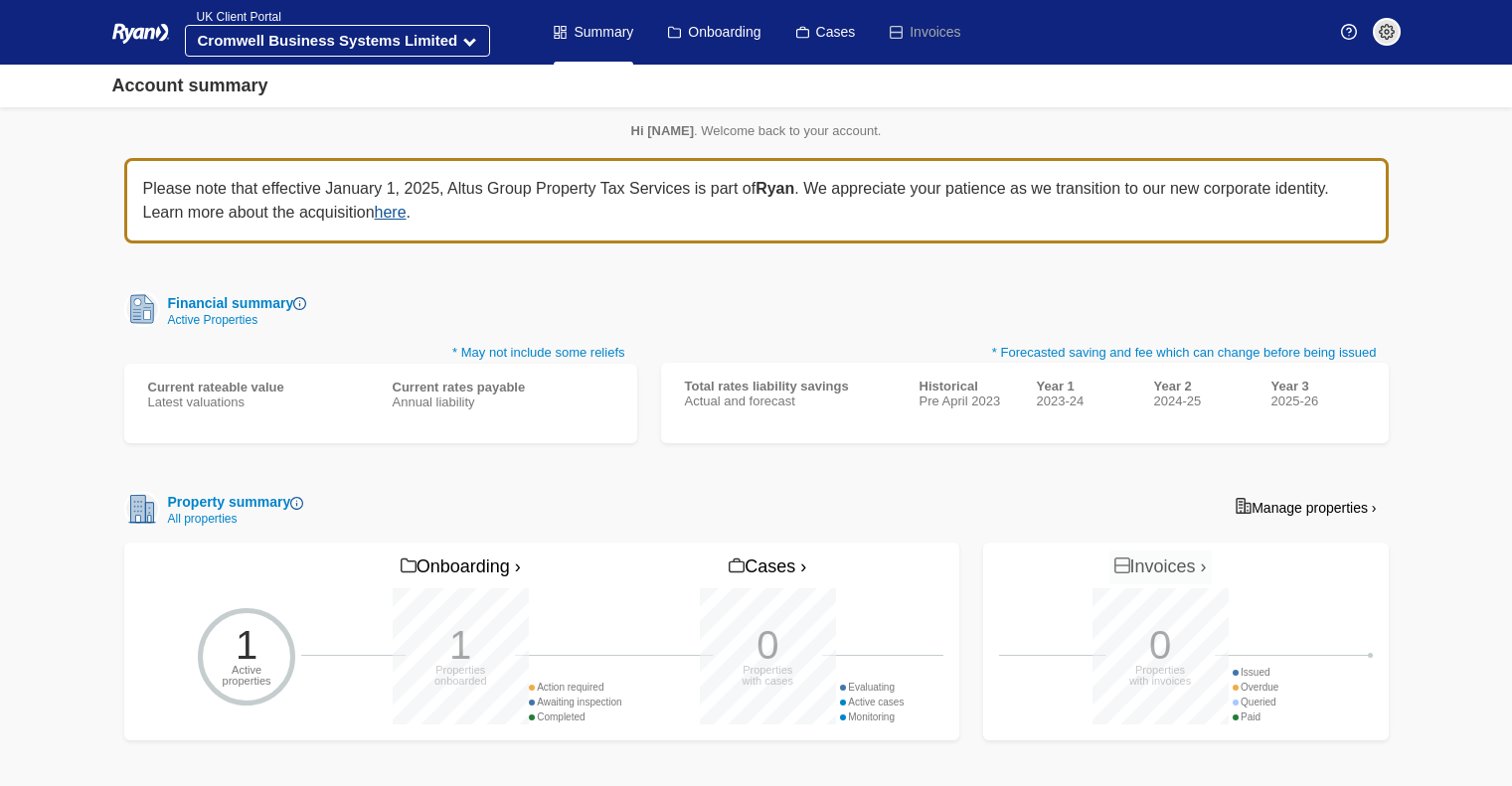 click at bounding box center (1349, 32) 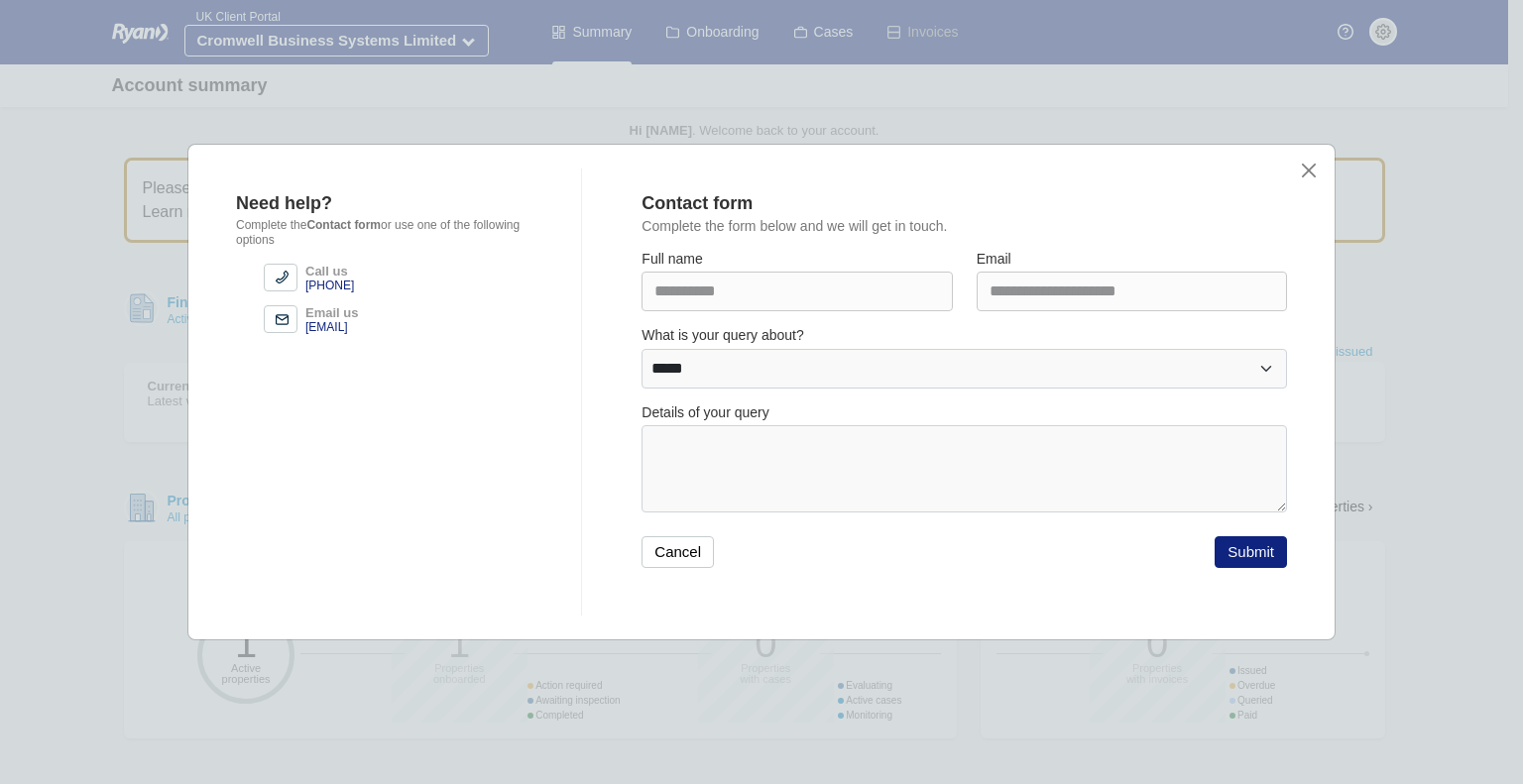 drag, startPoint x: 306, startPoint y: 326, endPoint x: 471, endPoint y: 330, distance: 165.04848 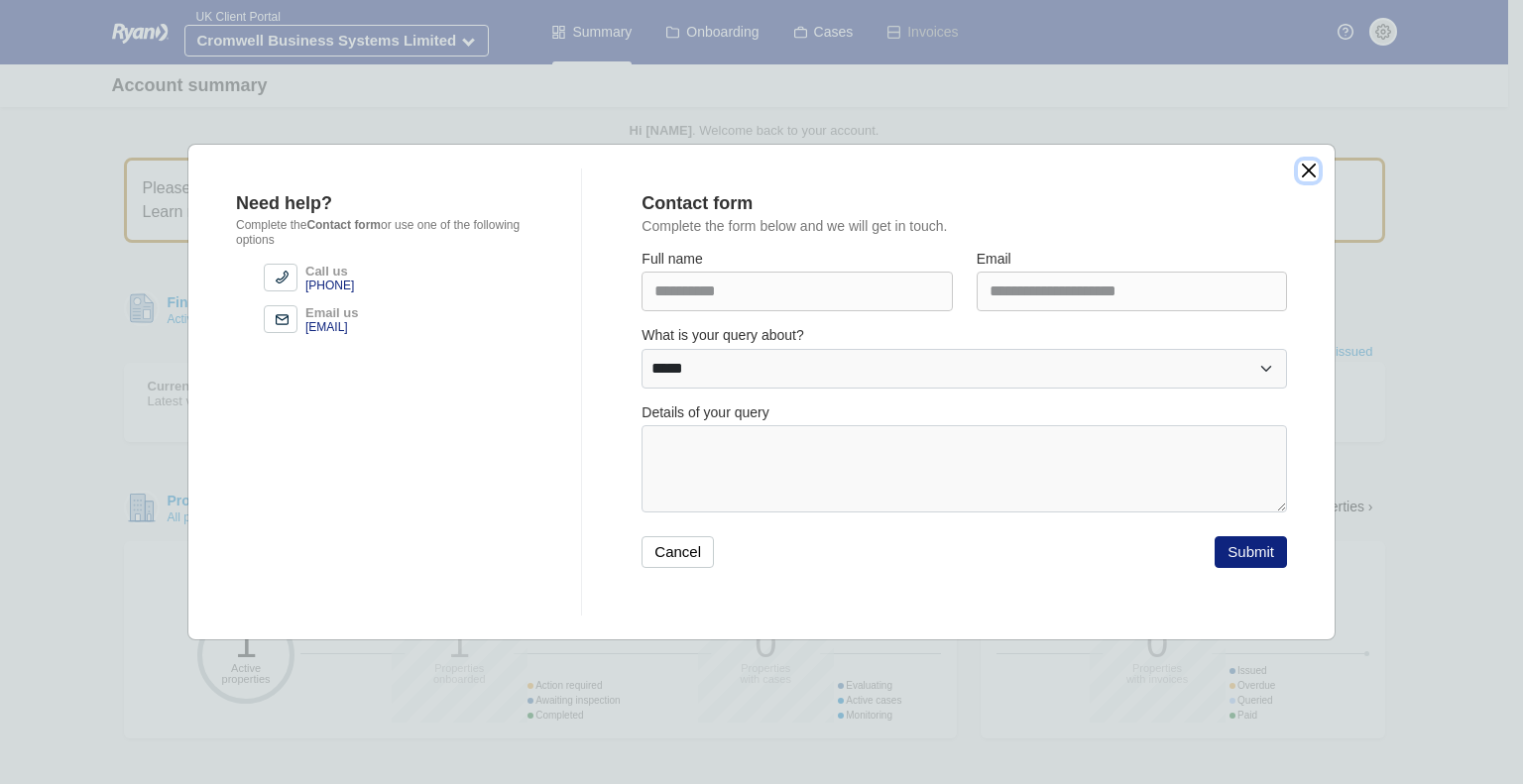 click at bounding box center (1308, 170) 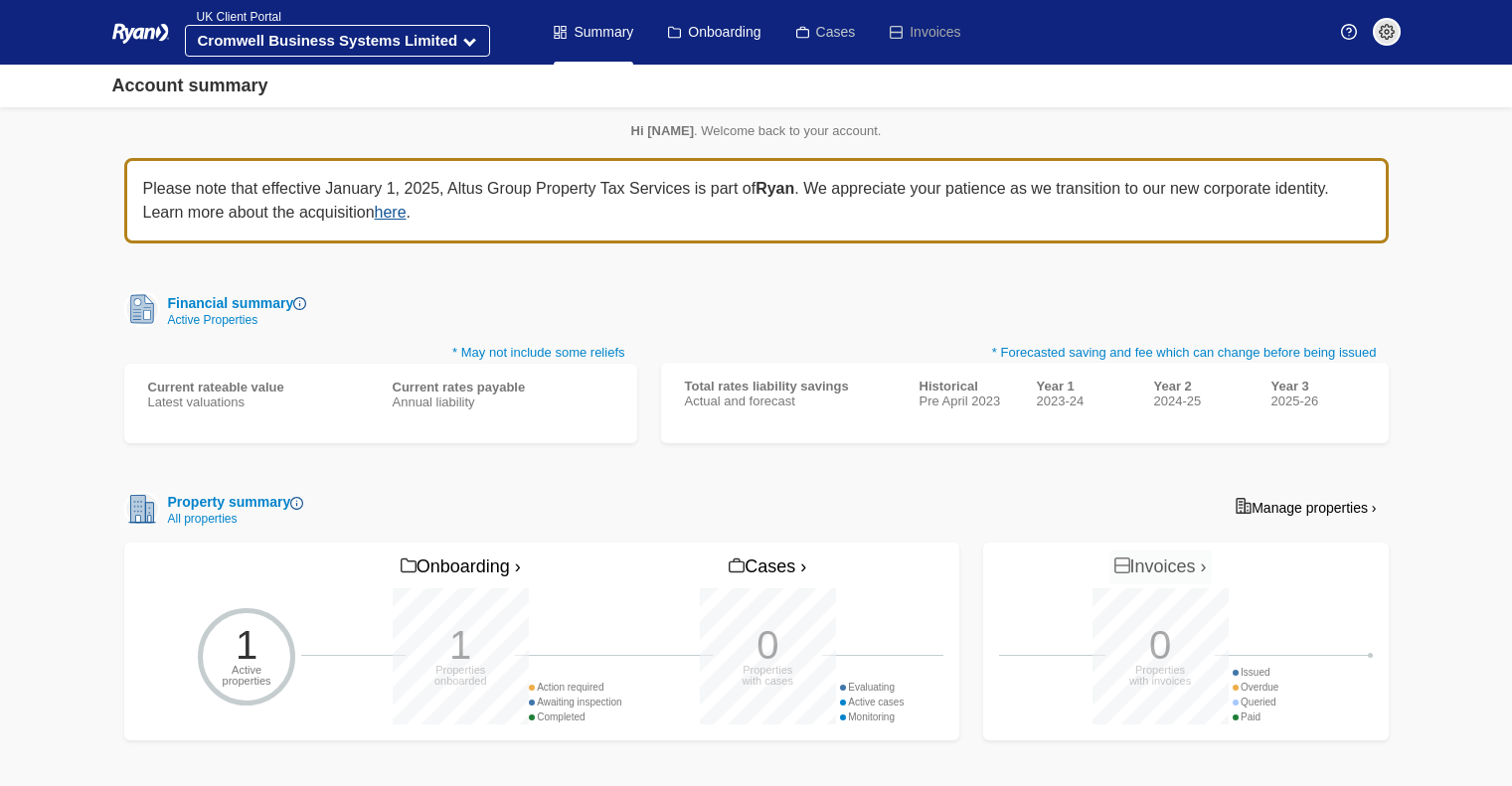 click on "Cases" at bounding box center (826, 32) 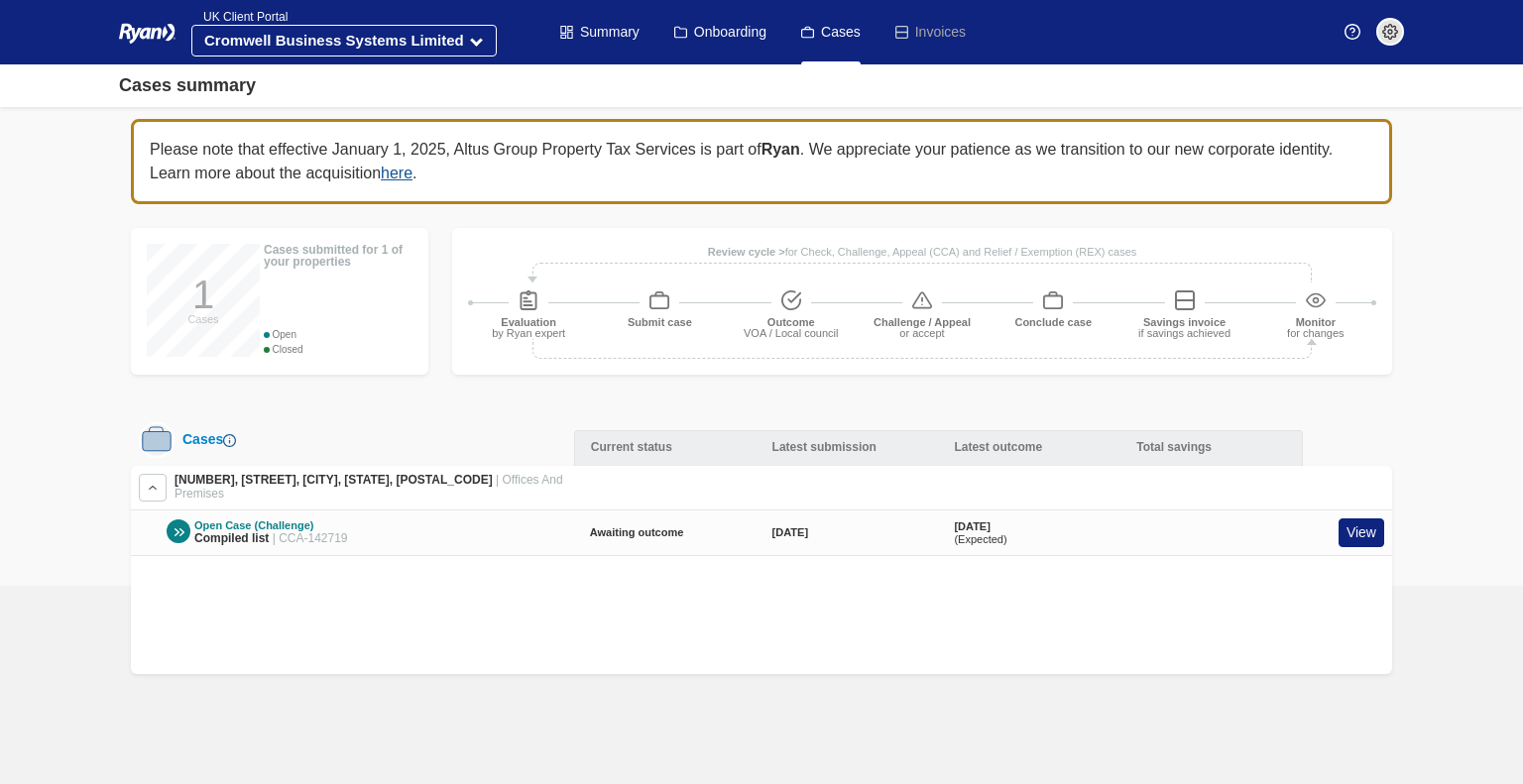 scroll, scrollTop: 0, scrollLeft: 0, axis: both 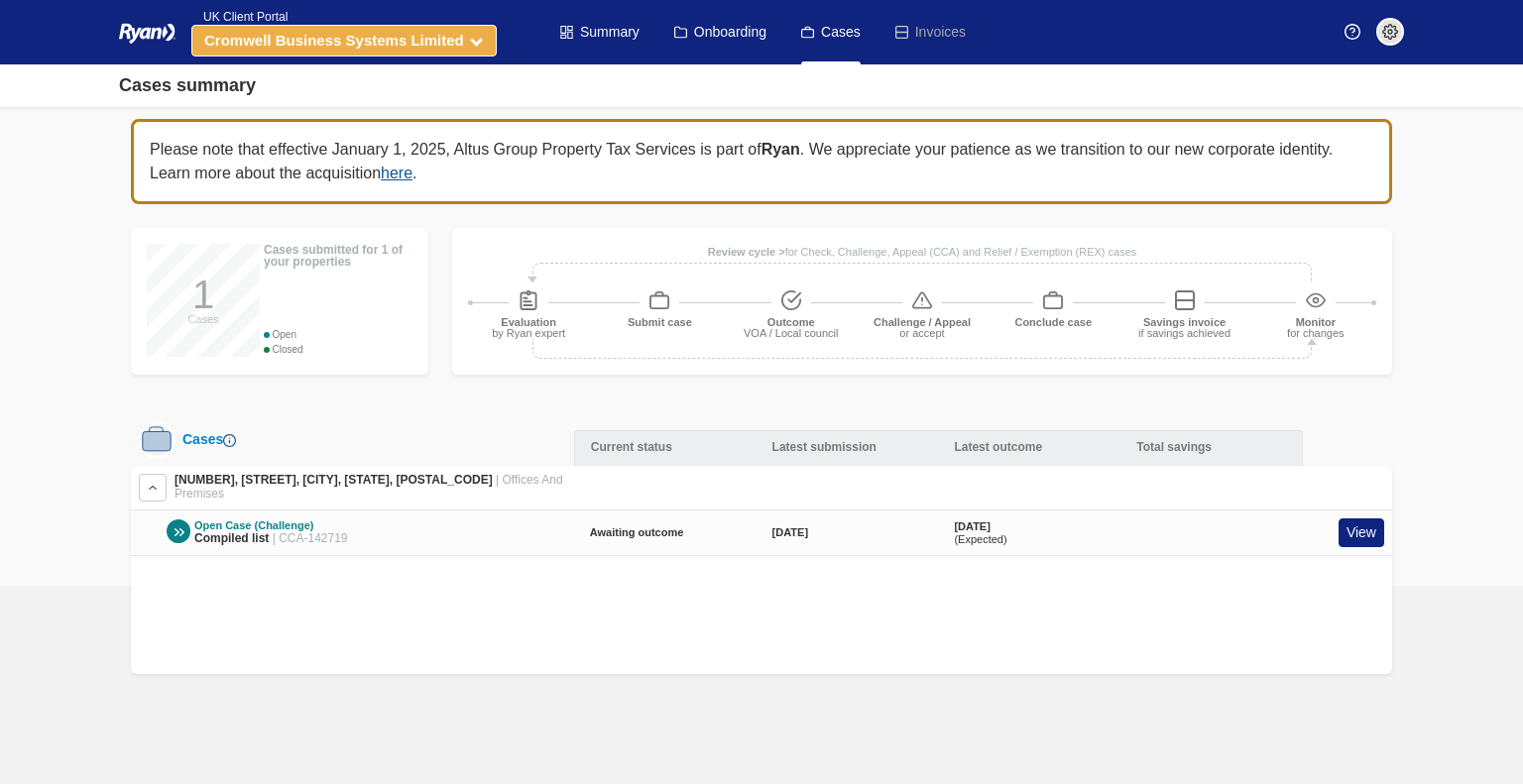 click on "Cromwell Business Systems Limited" at bounding box center [334, 40] 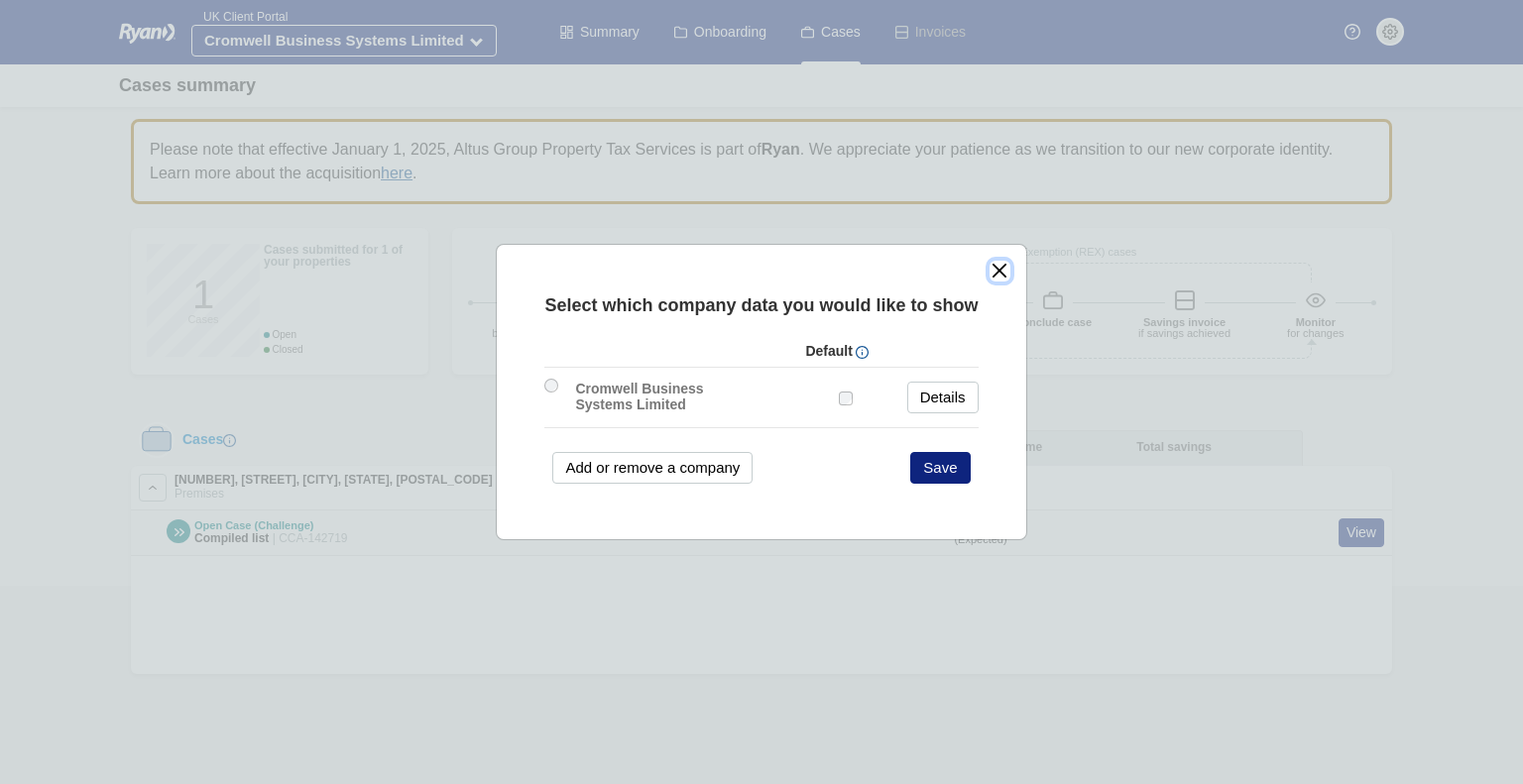 click at bounding box center (999, 271) 